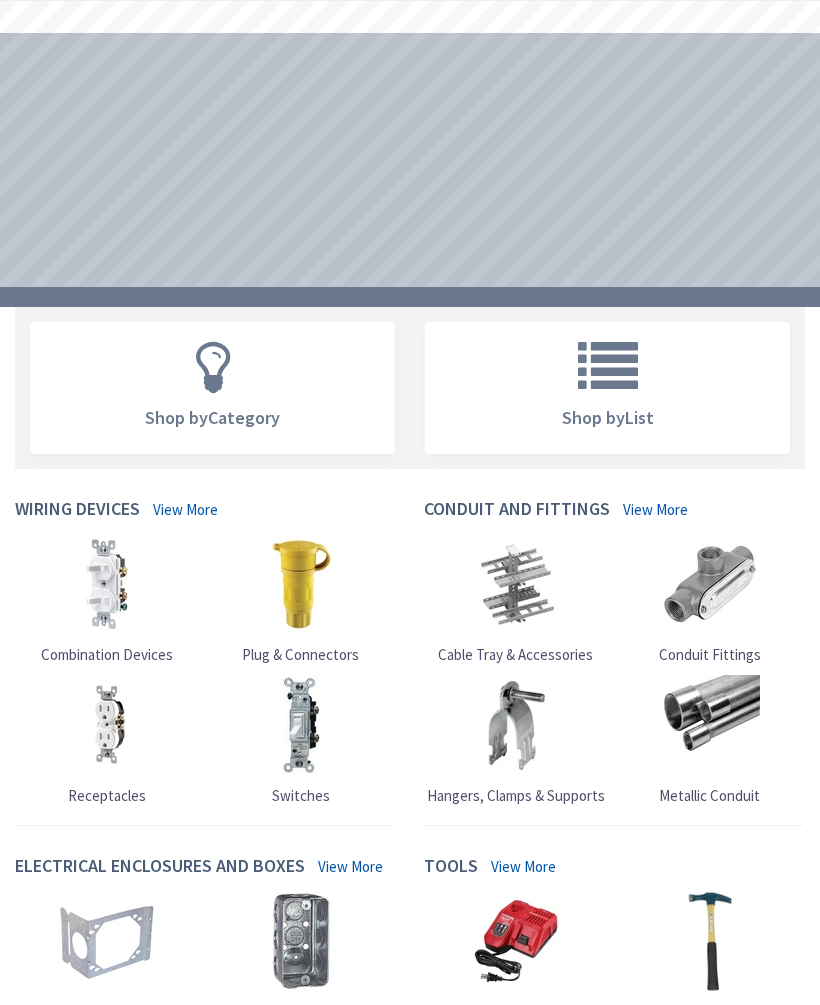 scroll, scrollTop: 0, scrollLeft: 0, axis: both 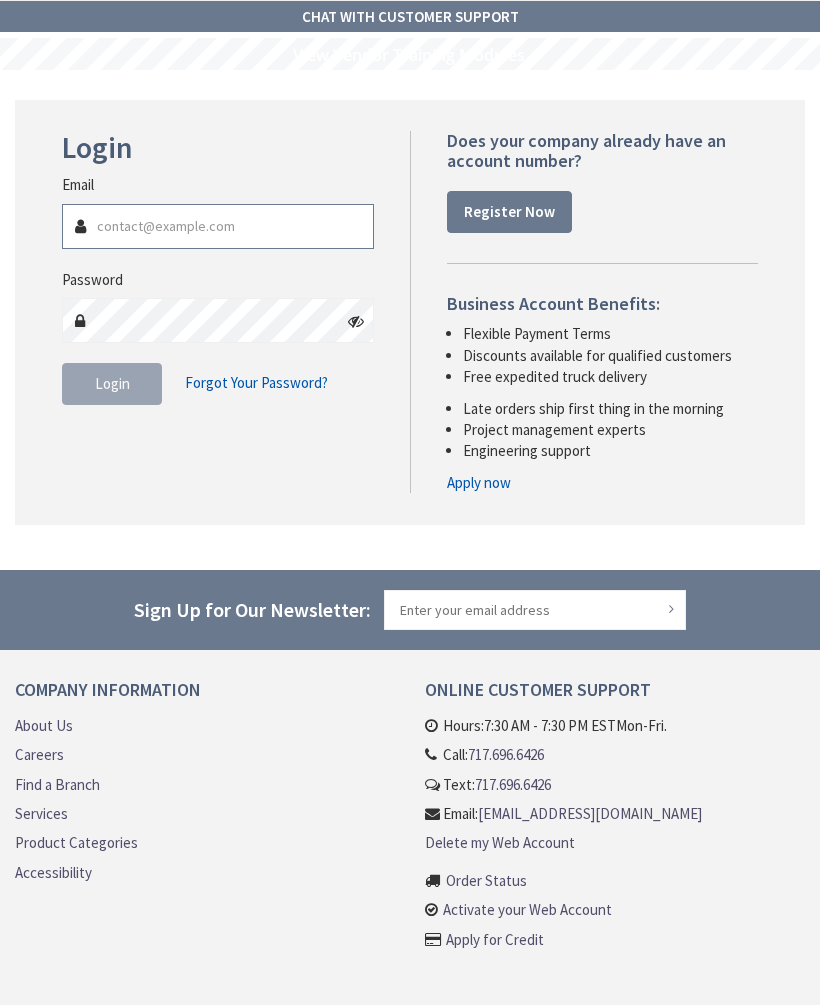 click on "Email" at bounding box center [217, 226] 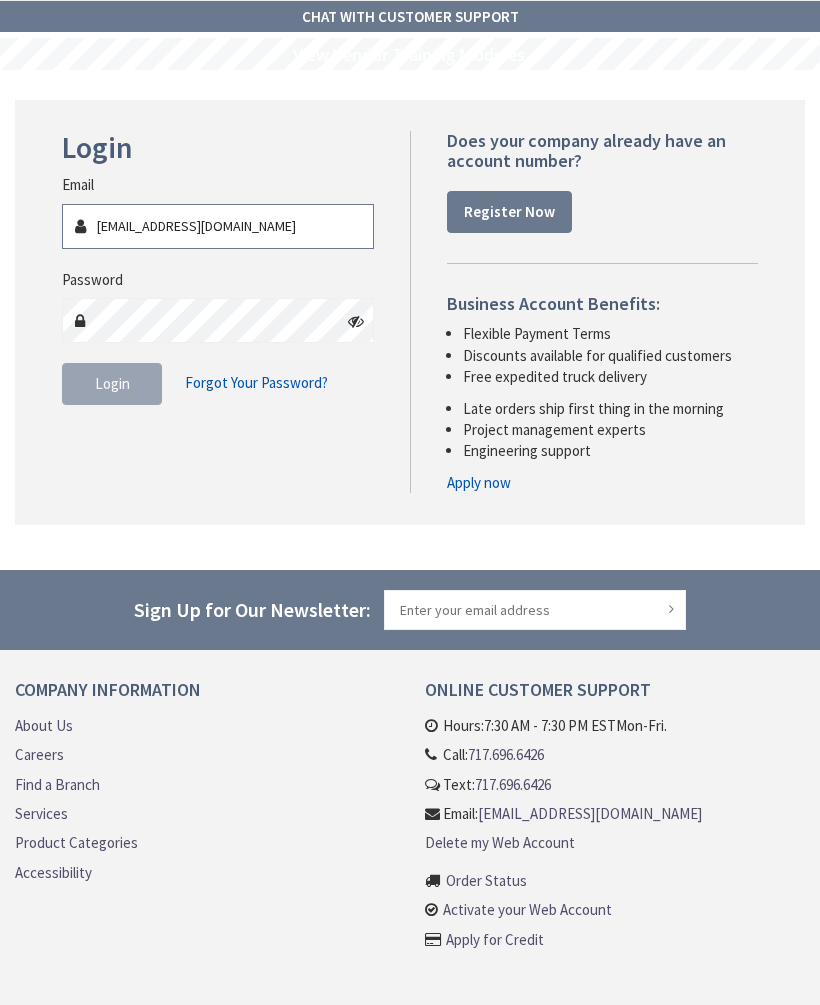 type on "[EMAIL_ADDRESS][DOMAIN_NAME]" 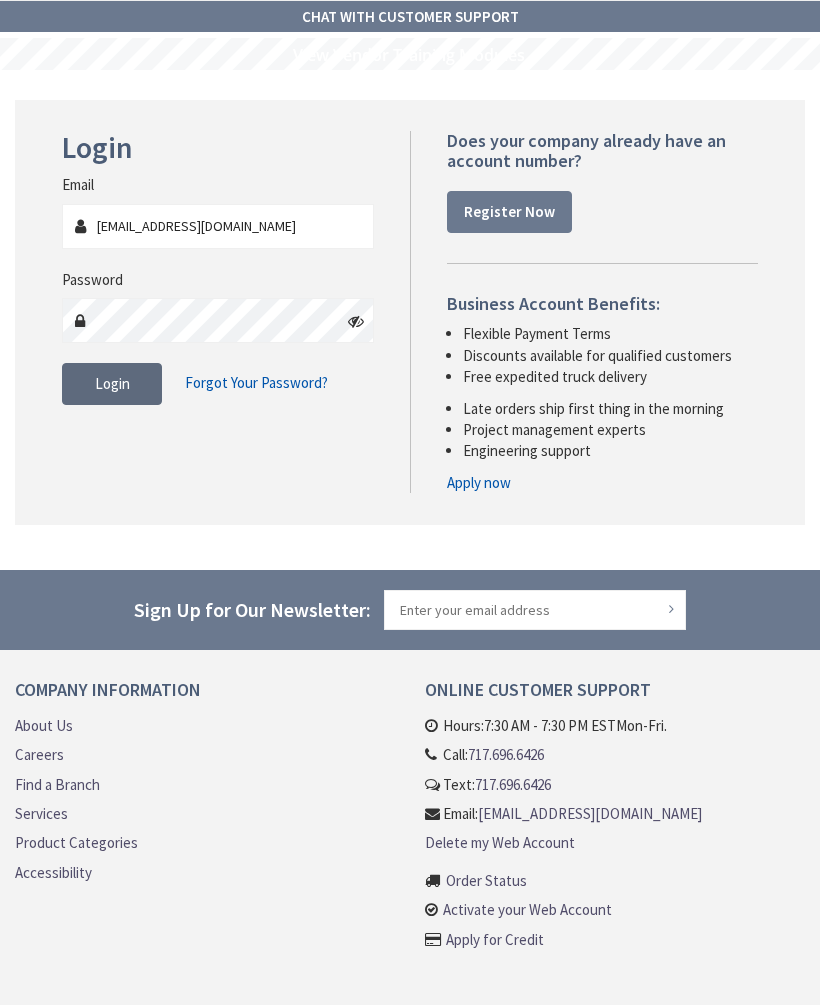 click on "Login" at bounding box center (112, 383) 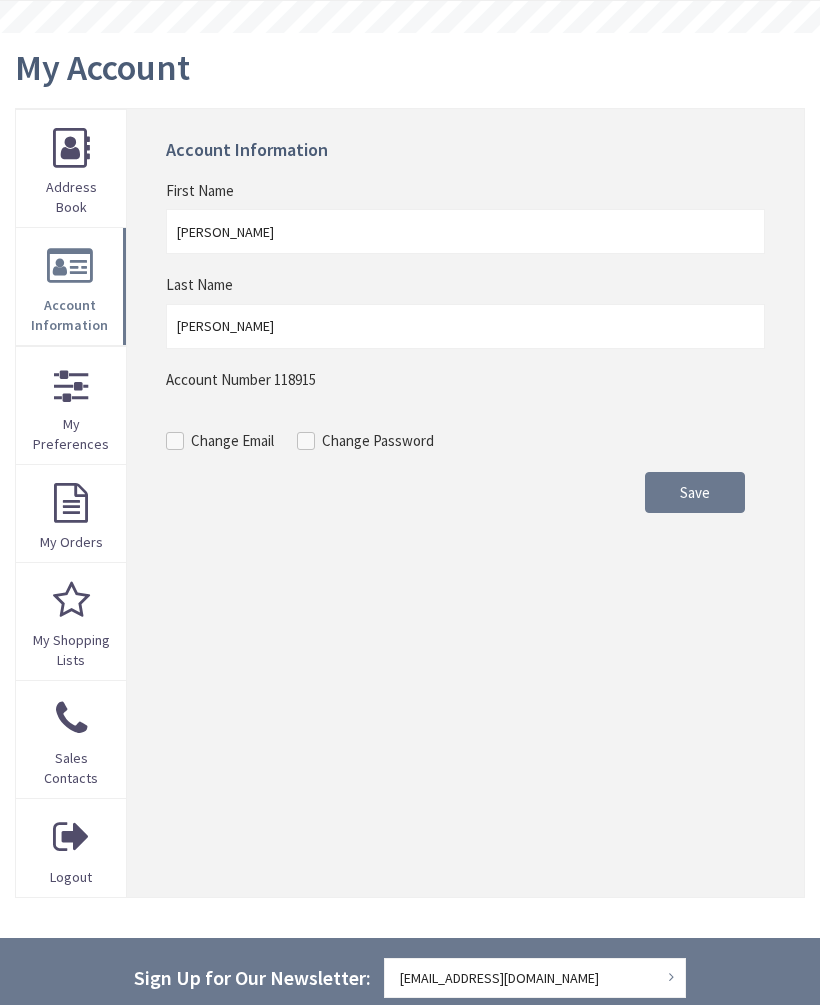 scroll, scrollTop: 0, scrollLeft: 0, axis: both 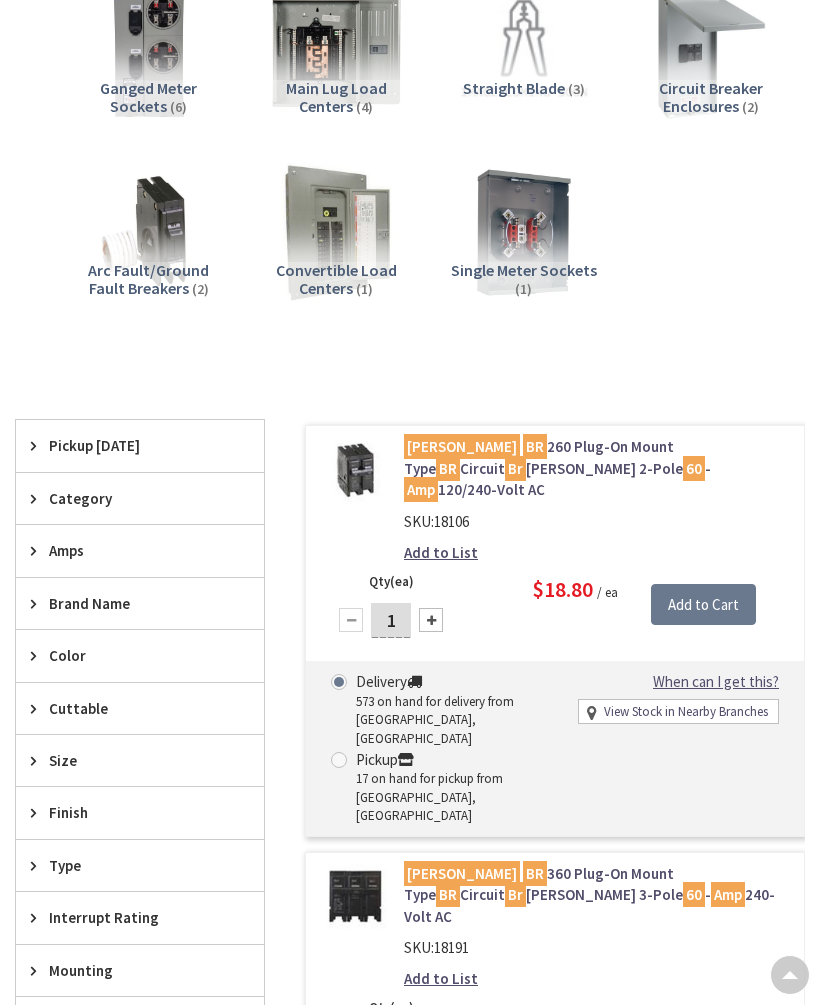 click on "View Stock in Nearby Branches" at bounding box center [686, 712] 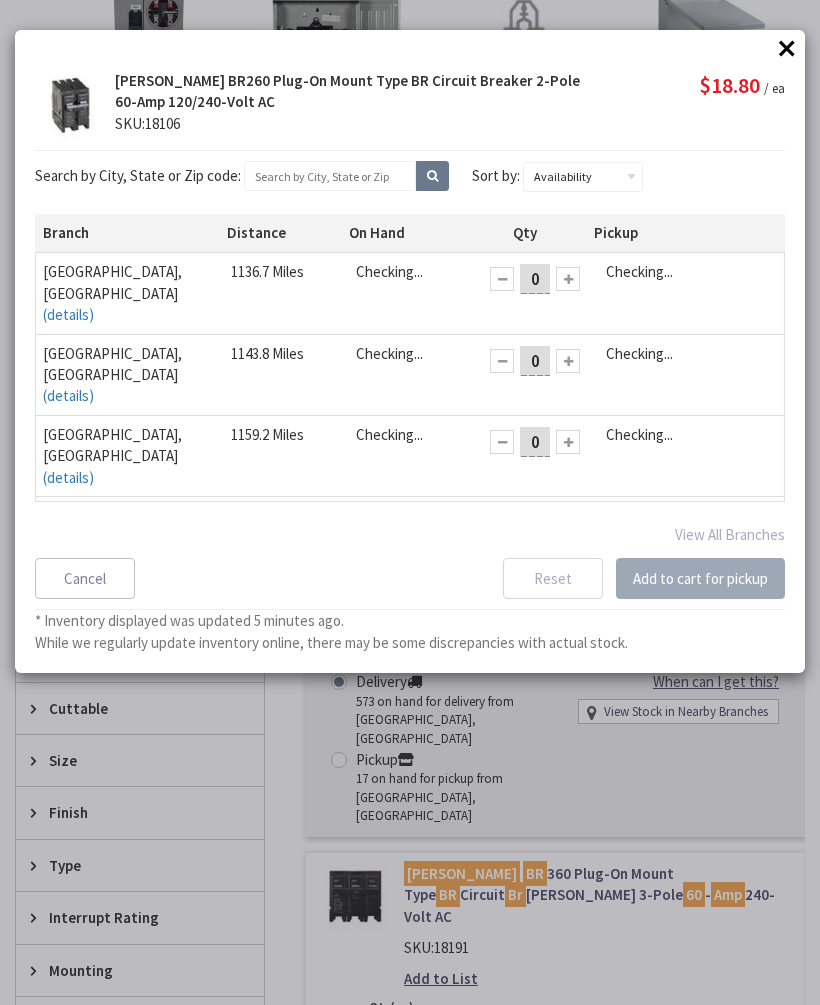 scroll, scrollTop: 0, scrollLeft: 0, axis: both 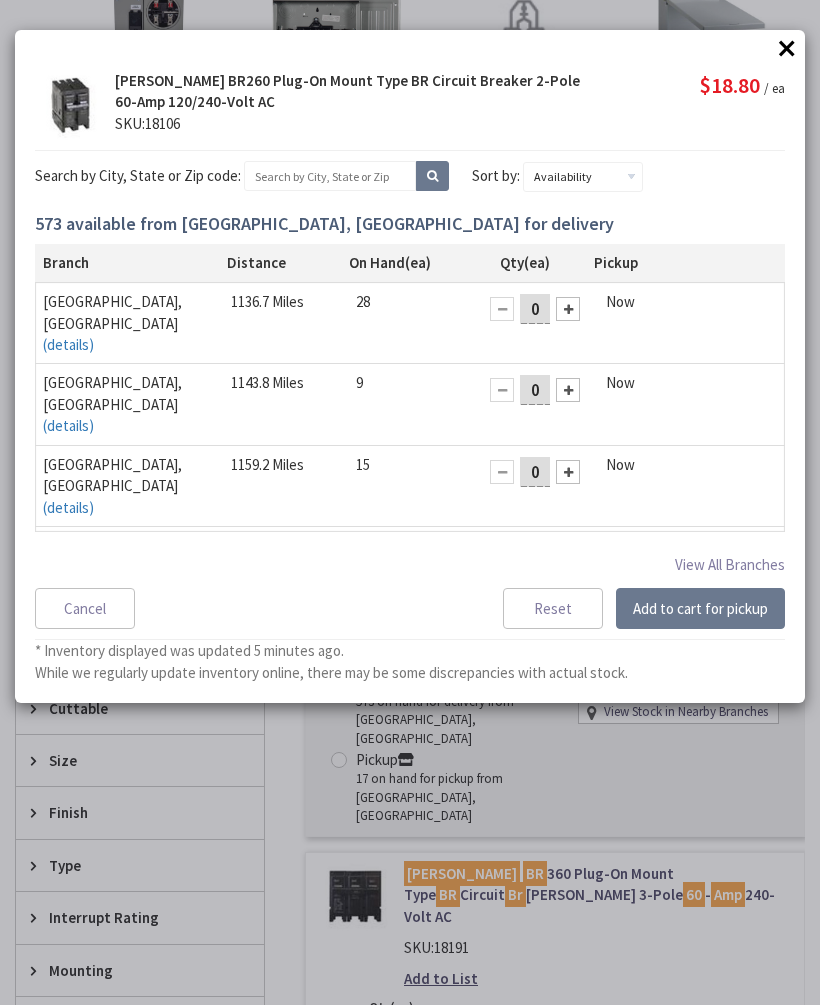 click on "×" at bounding box center (787, 48) 